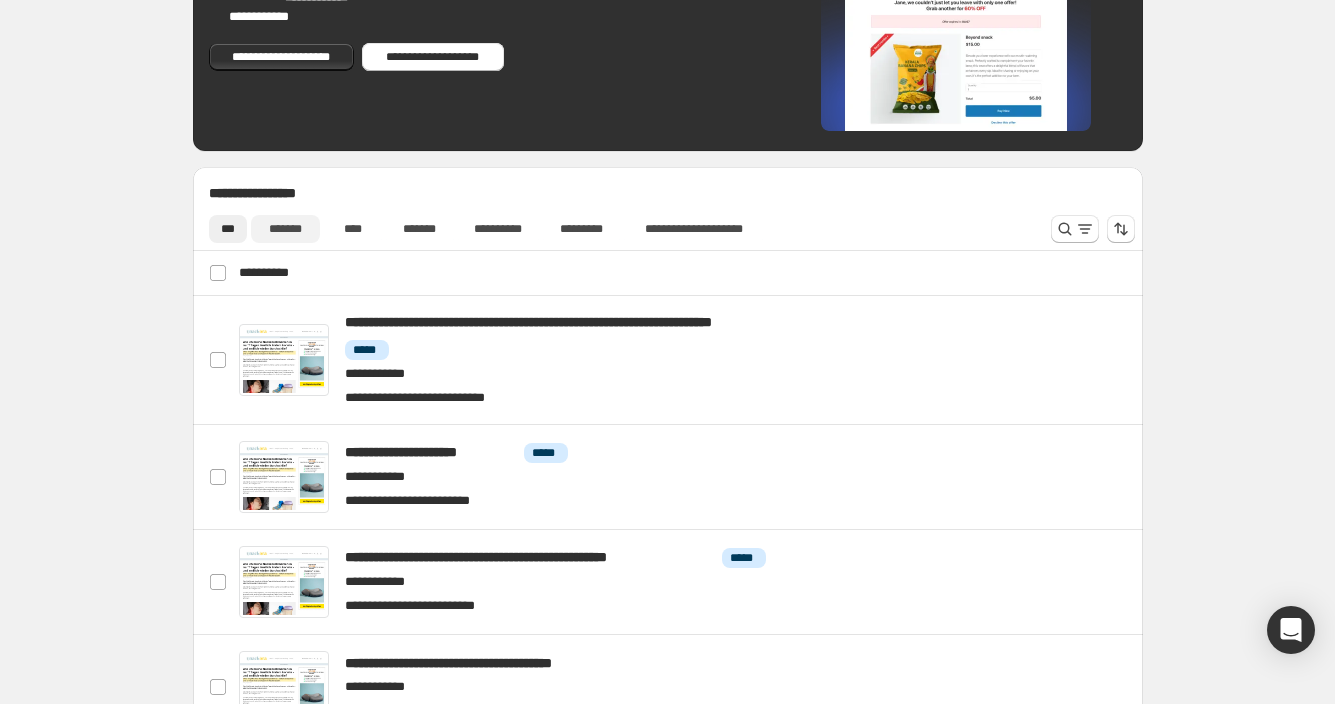 scroll, scrollTop: 638, scrollLeft: 0, axis: vertical 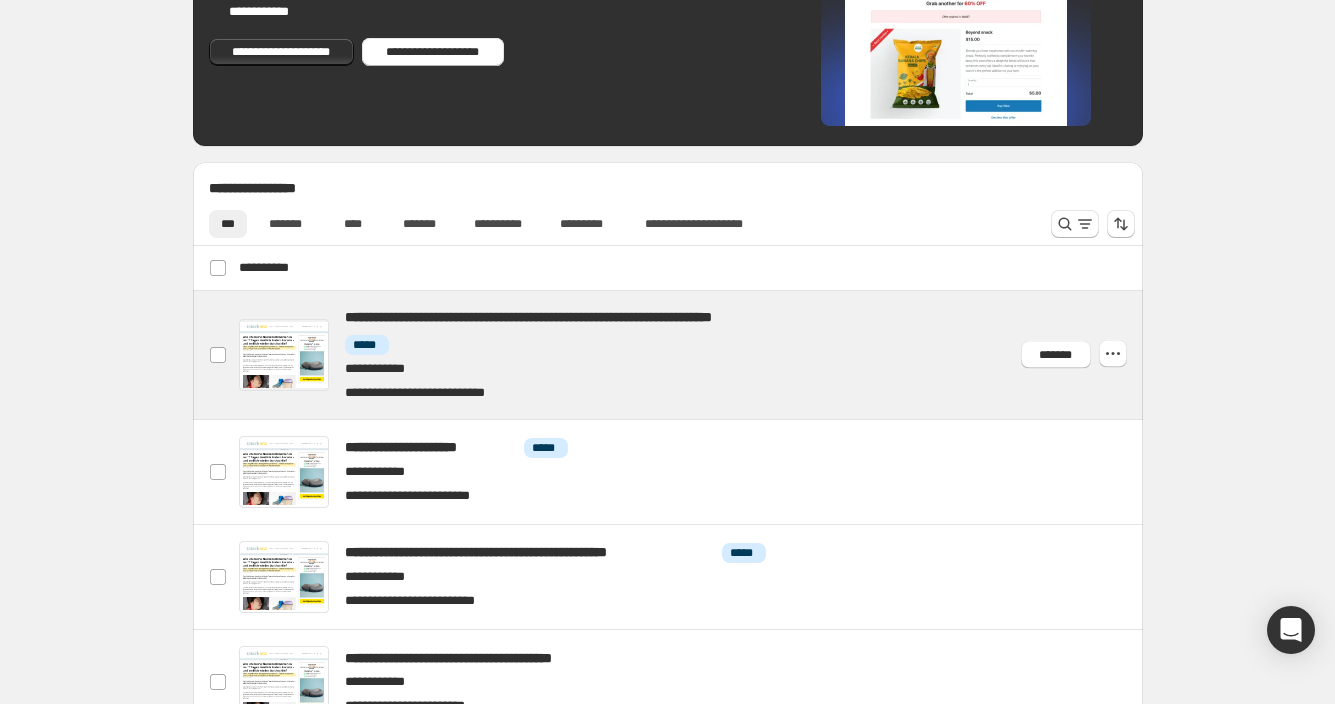 click at bounding box center [691, 355] 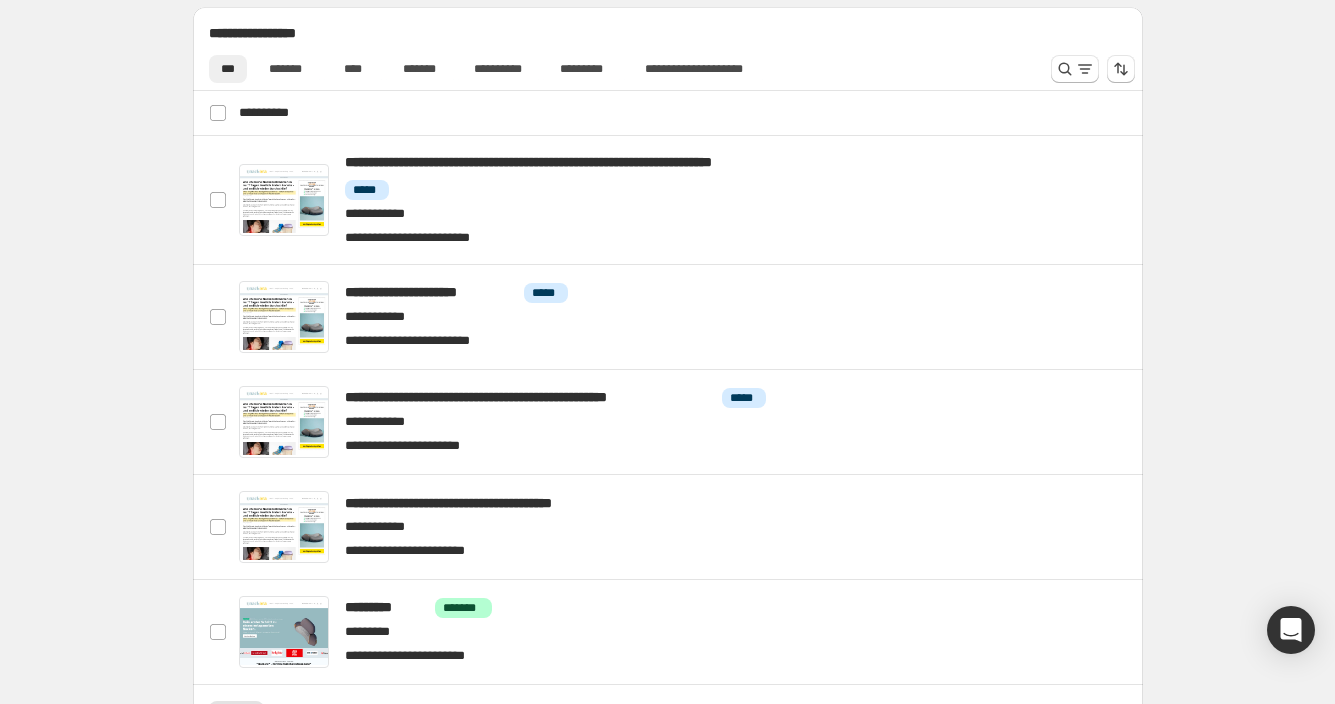 scroll, scrollTop: 807, scrollLeft: 0, axis: vertical 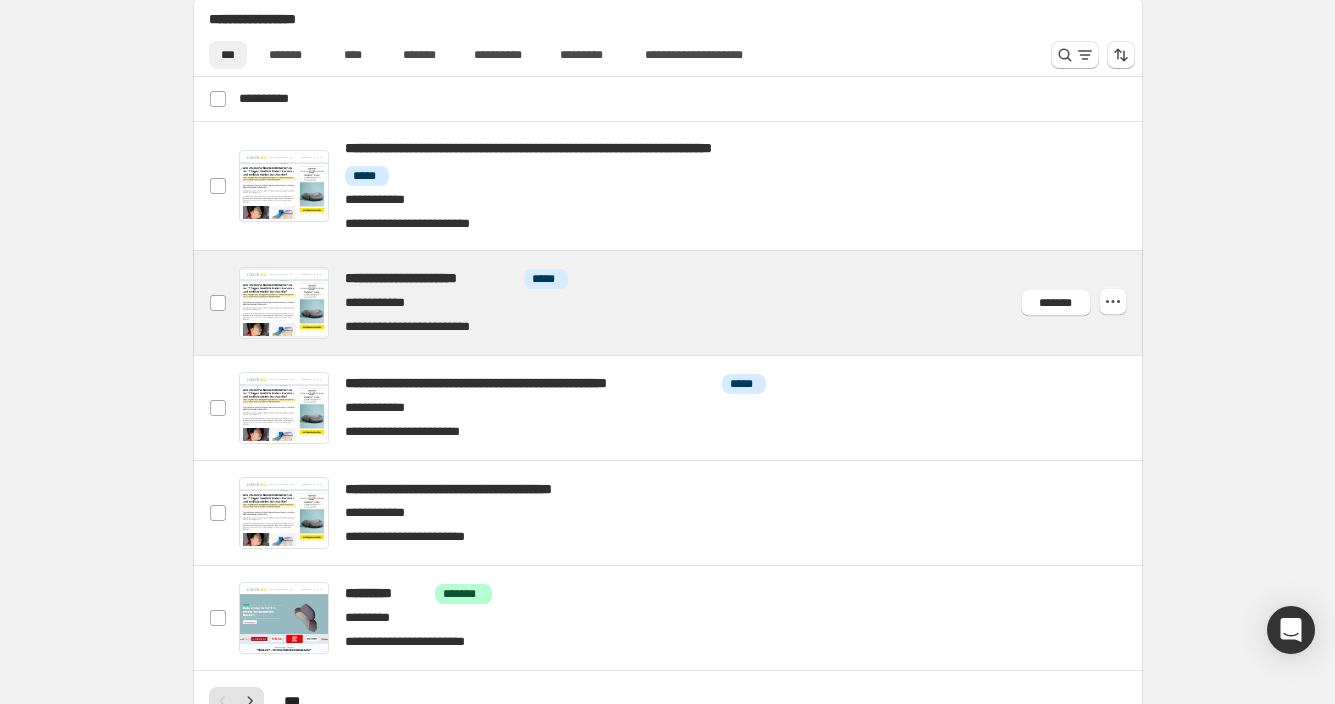 click at bounding box center (691, 303) 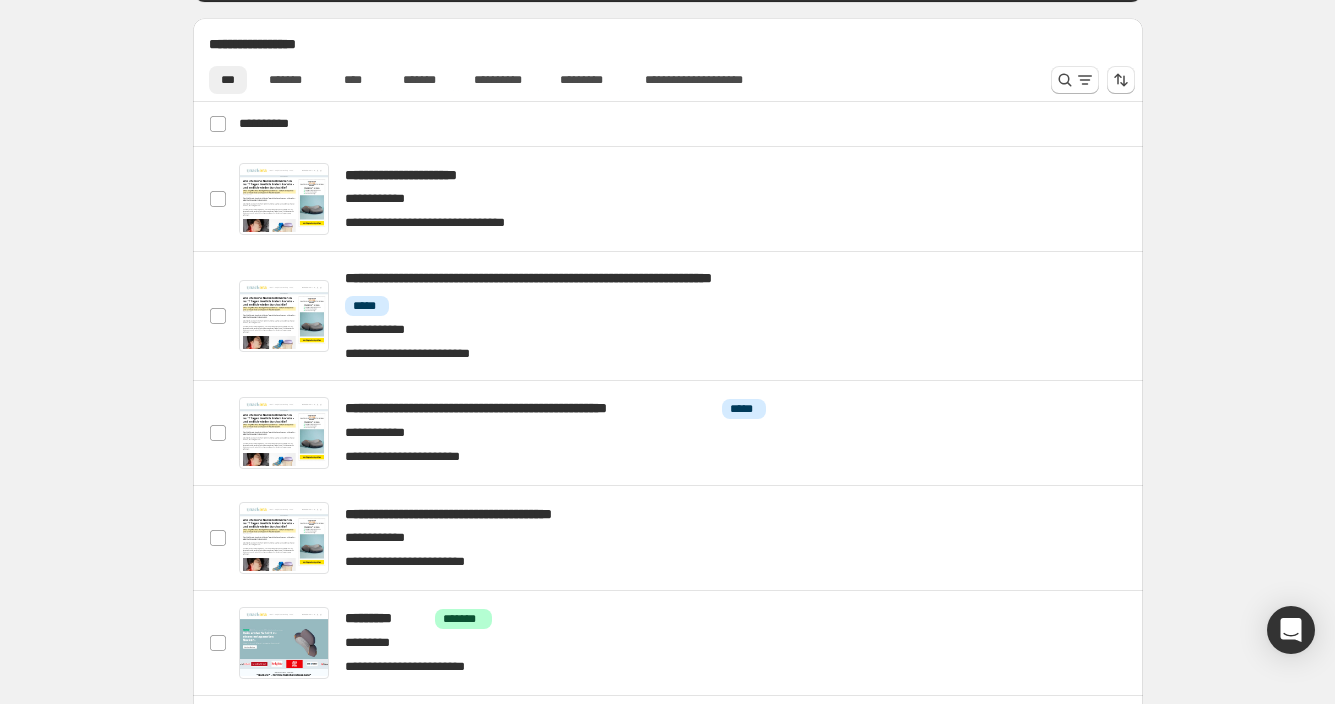 scroll, scrollTop: 775, scrollLeft: 0, axis: vertical 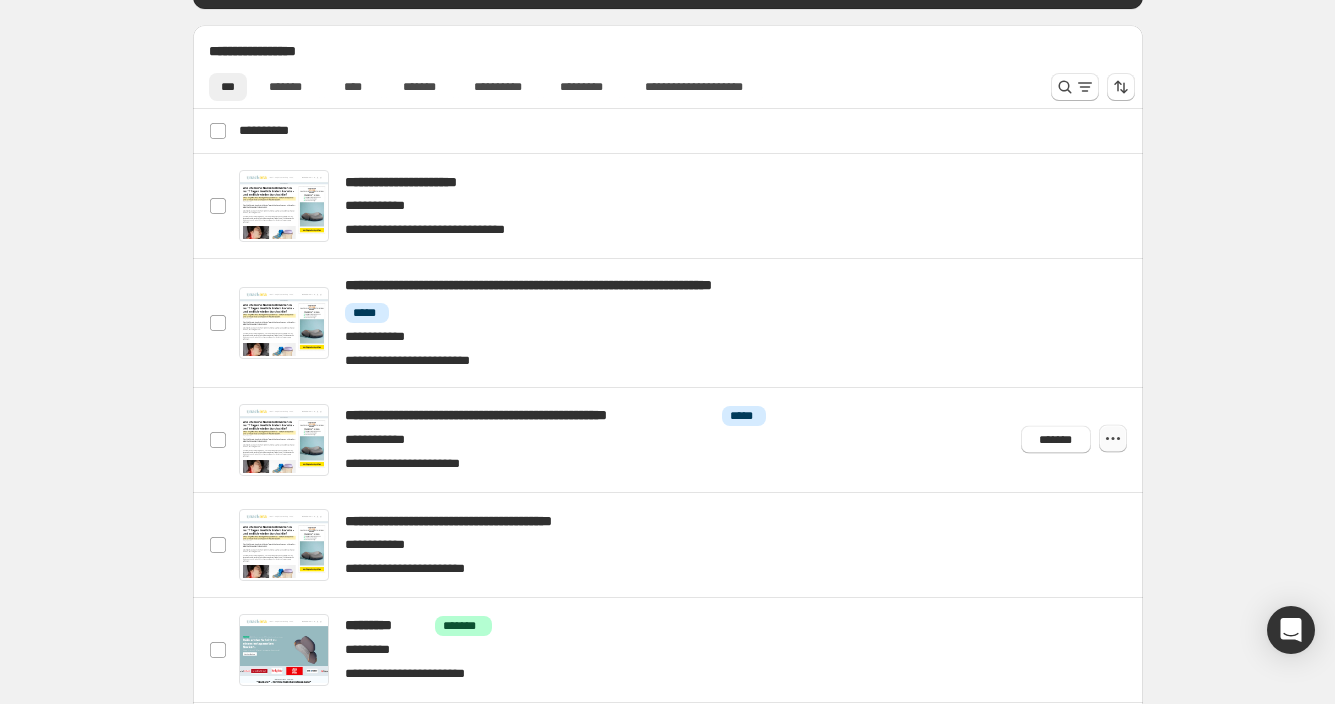 click 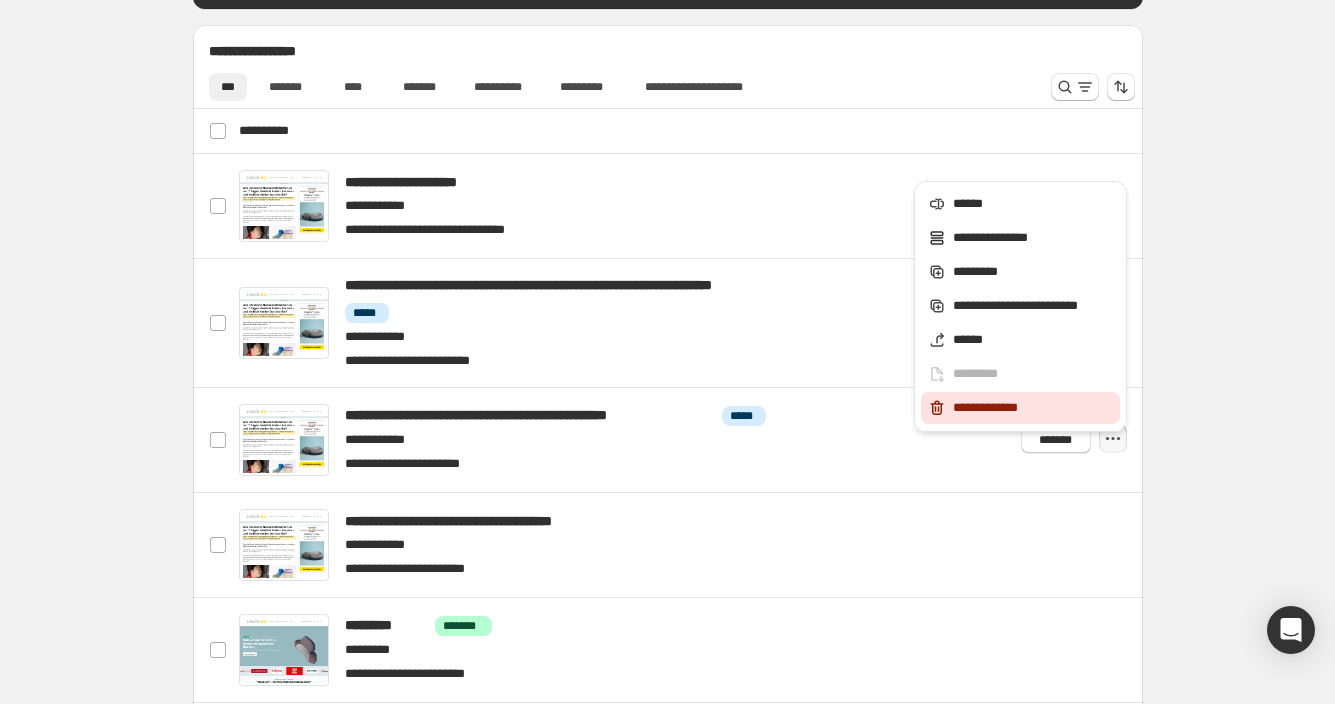 click on "**********" at bounding box center (1033, 408) 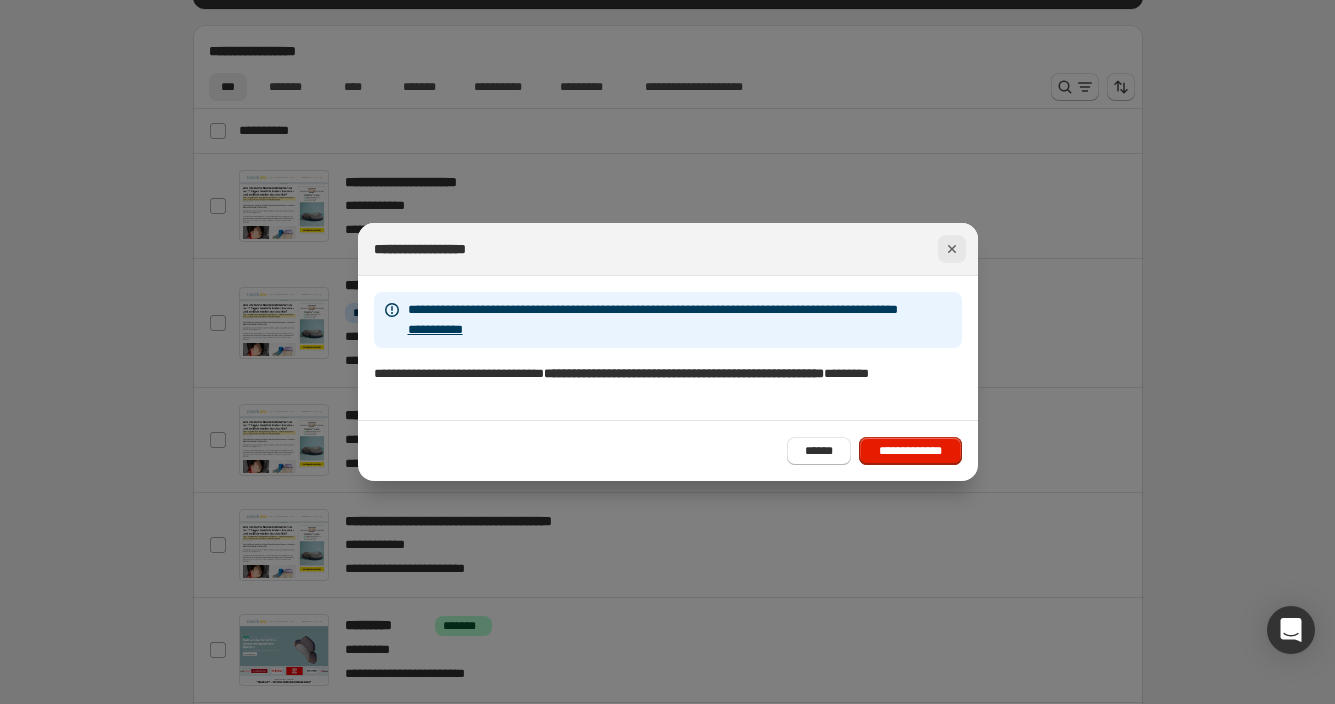 click 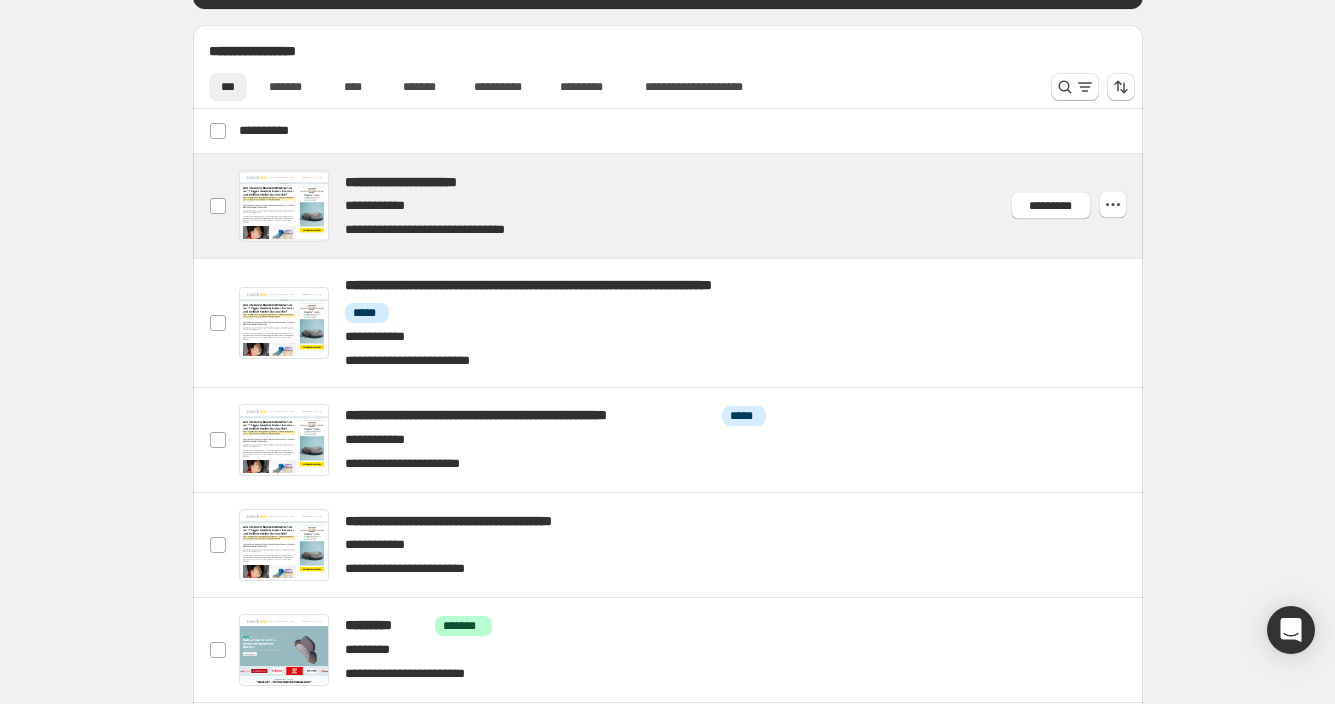 click at bounding box center [691, 206] 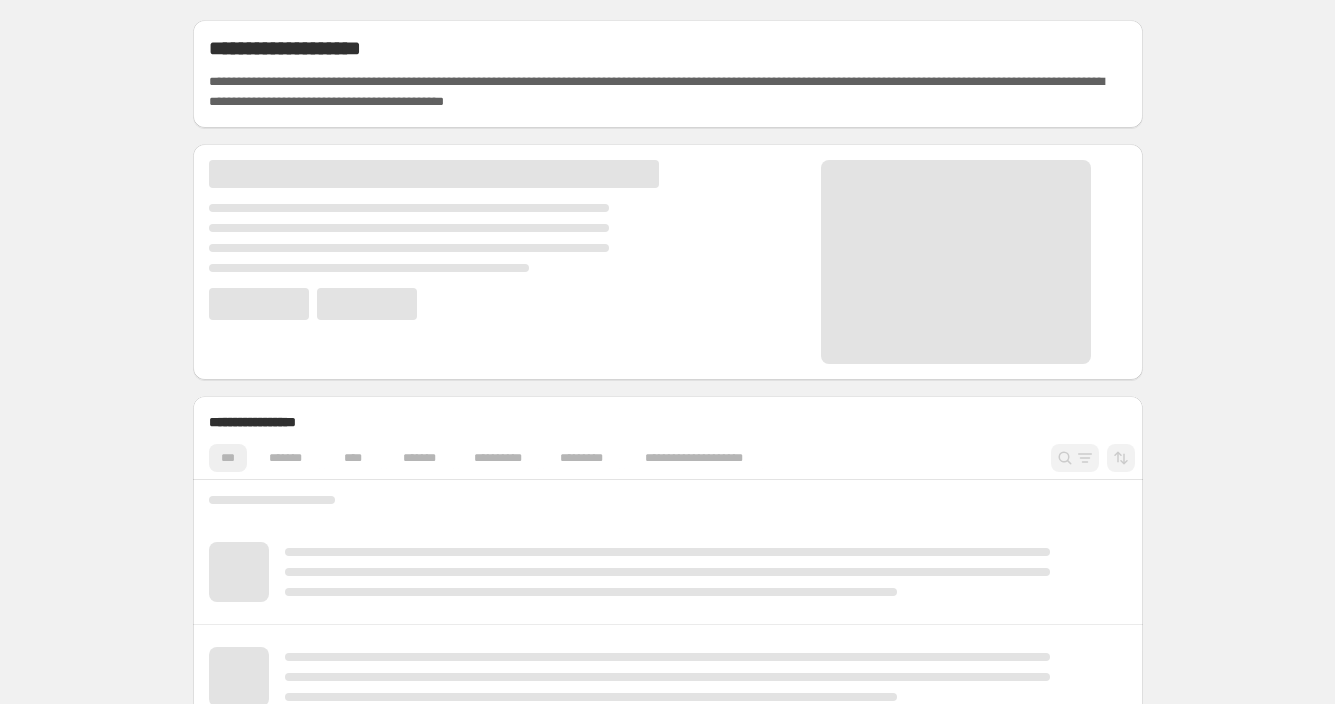 scroll, scrollTop: 0, scrollLeft: 0, axis: both 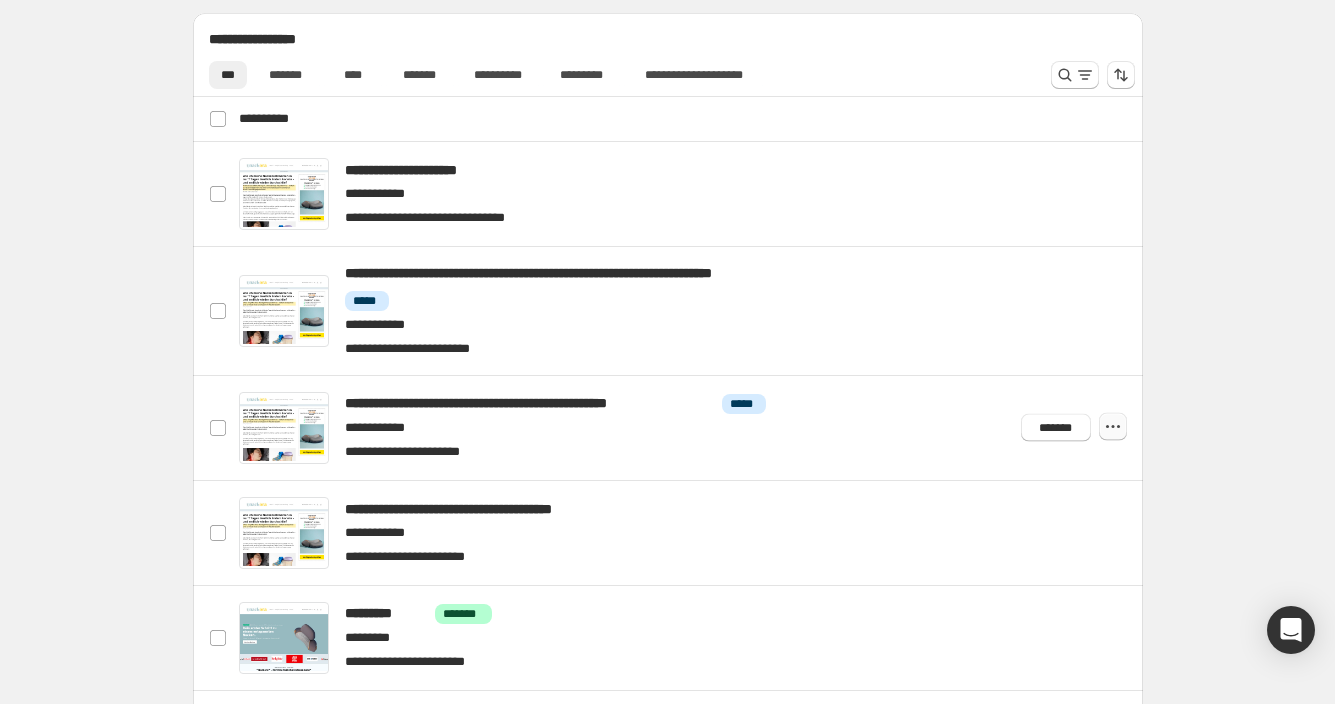 click 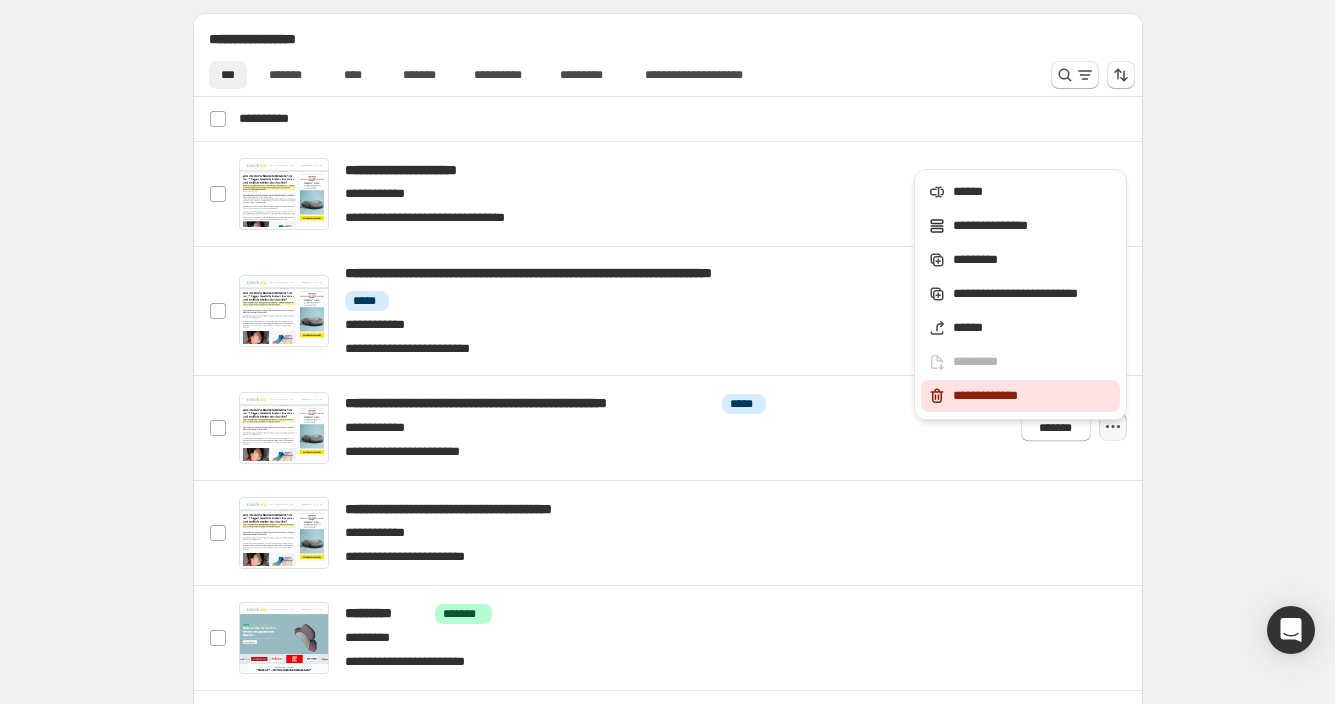 click on "**********" at bounding box center [1033, 396] 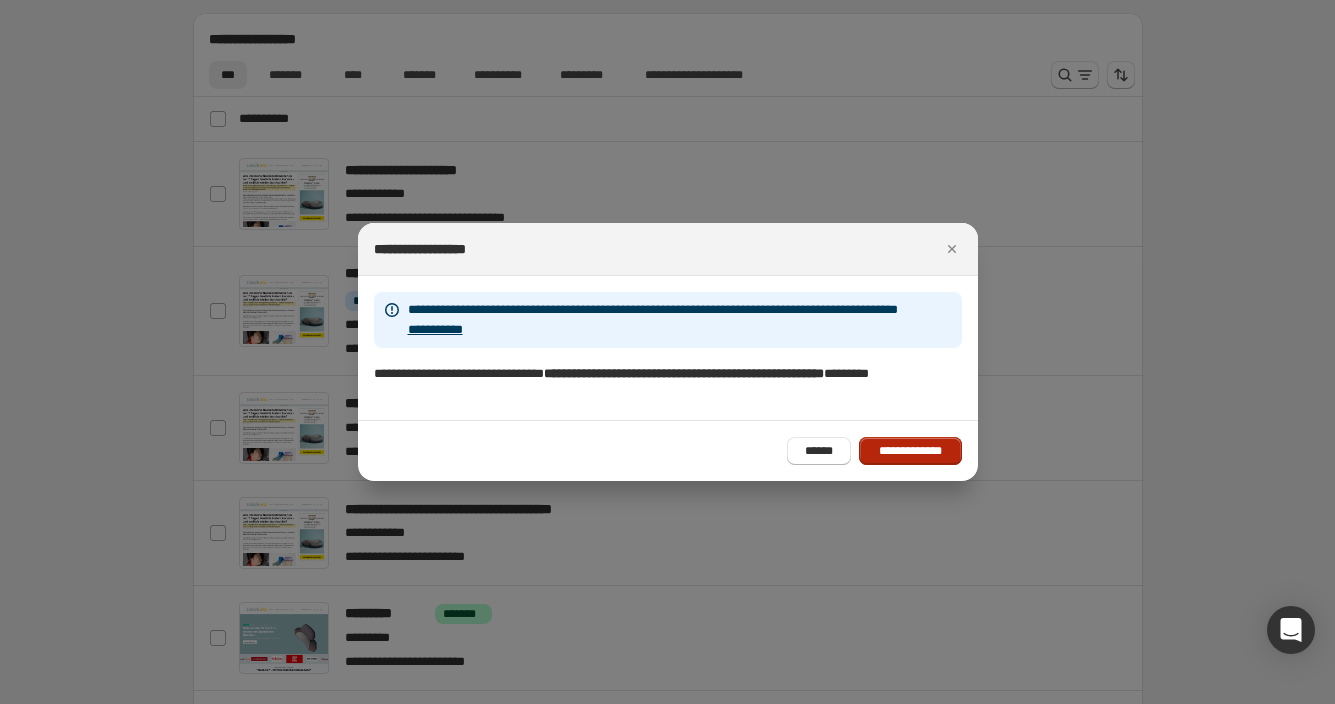 click on "**********" at bounding box center [910, 451] 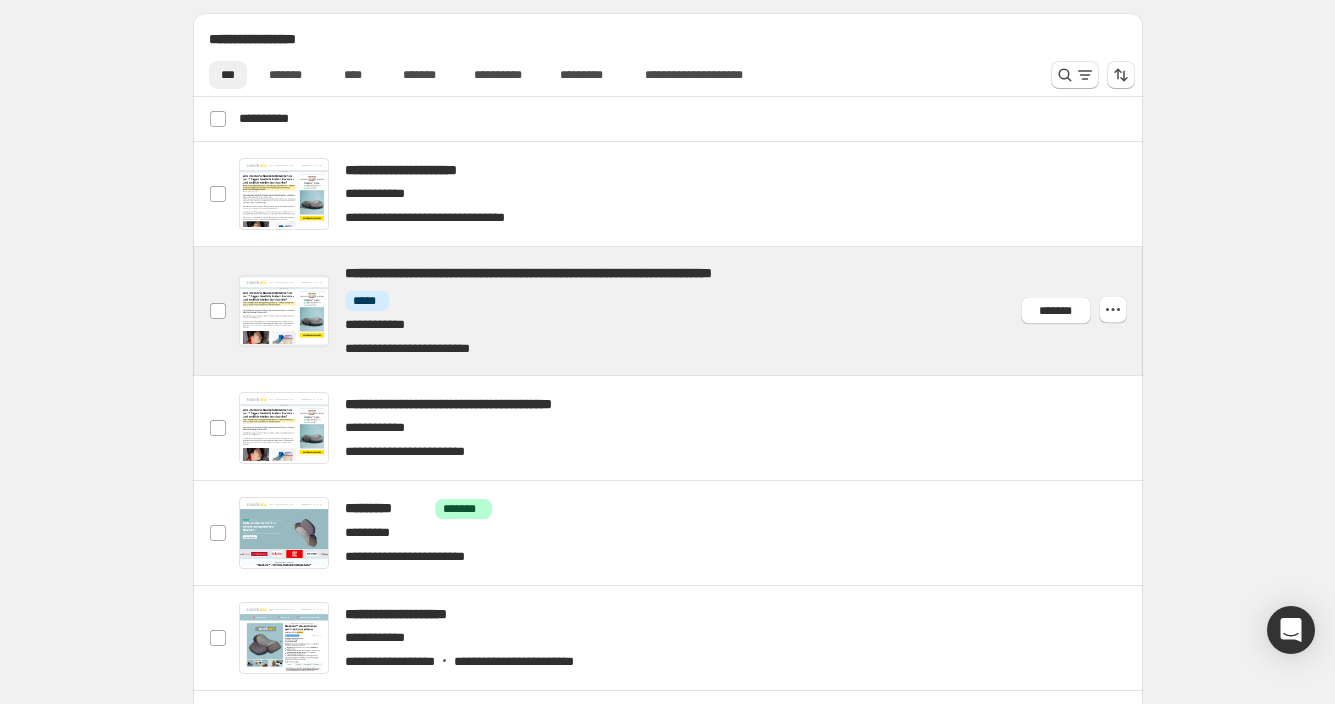 click at bounding box center [691, 311] 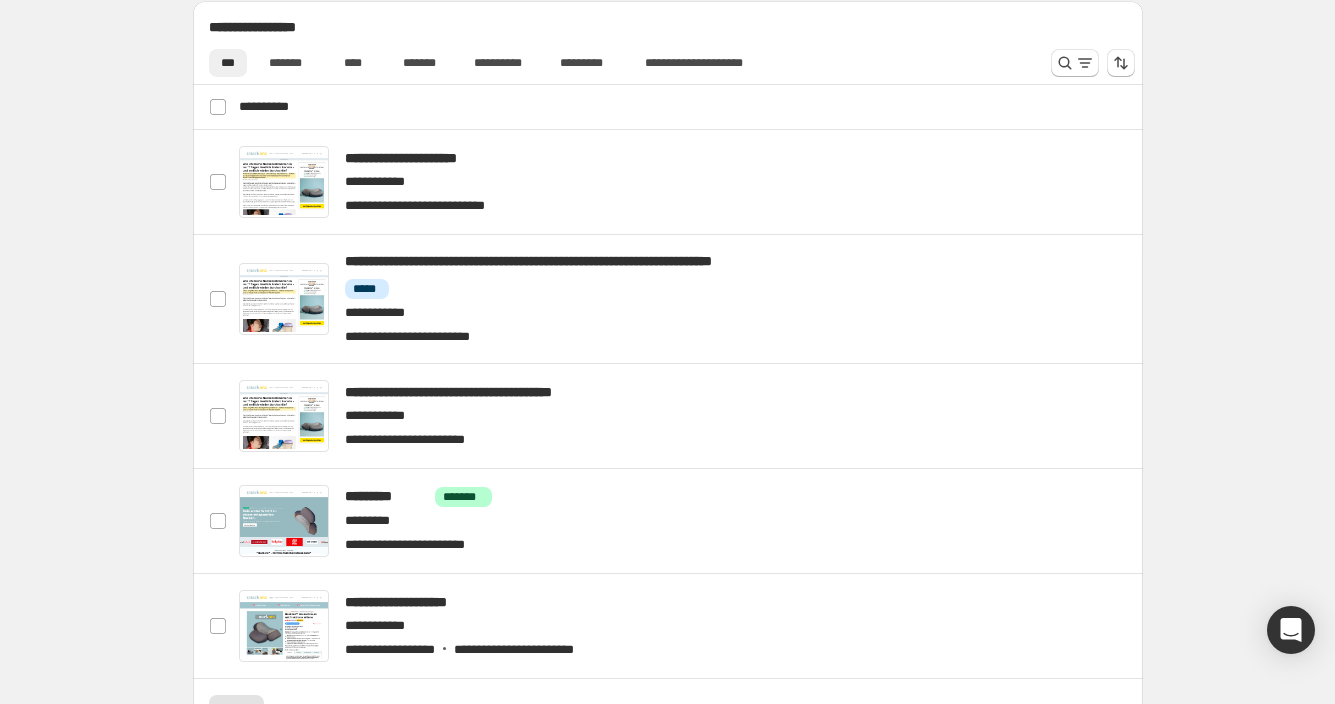 scroll, scrollTop: 830, scrollLeft: 0, axis: vertical 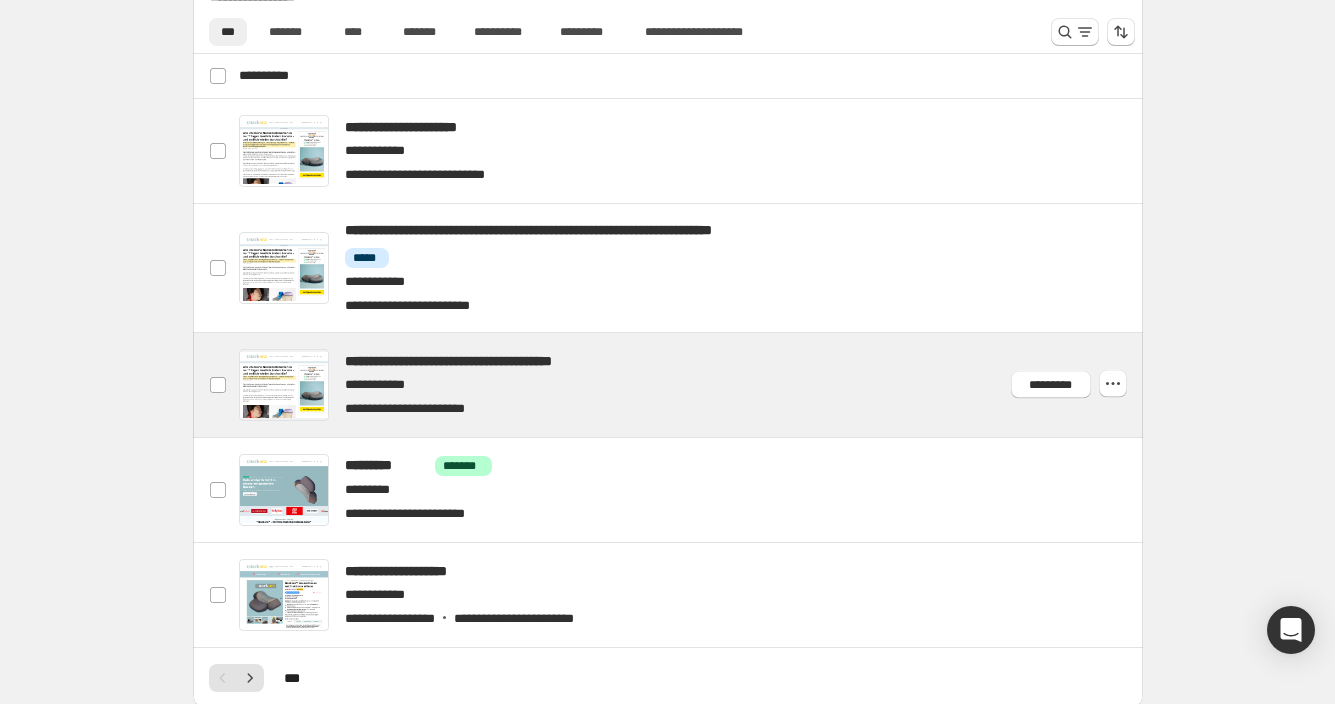 click at bounding box center (691, 385) 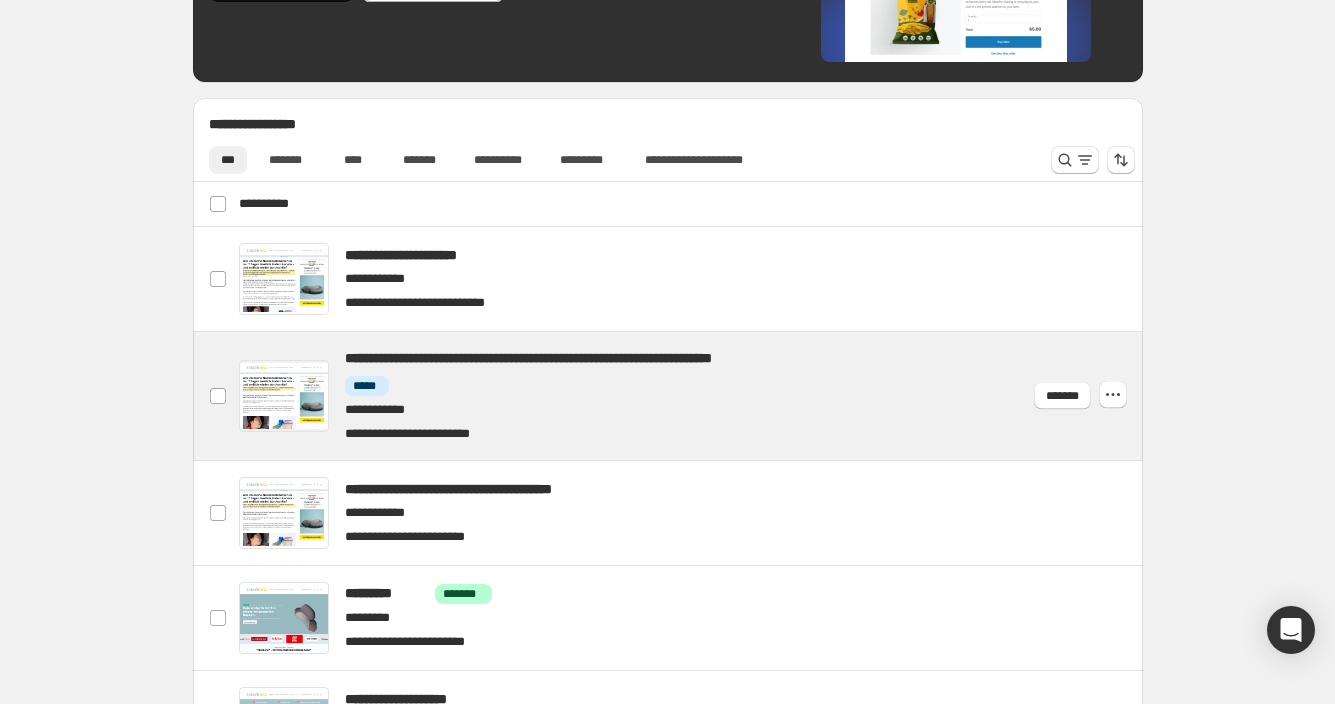 scroll, scrollTop: 710, scrollLeft: 0, axis: vertical 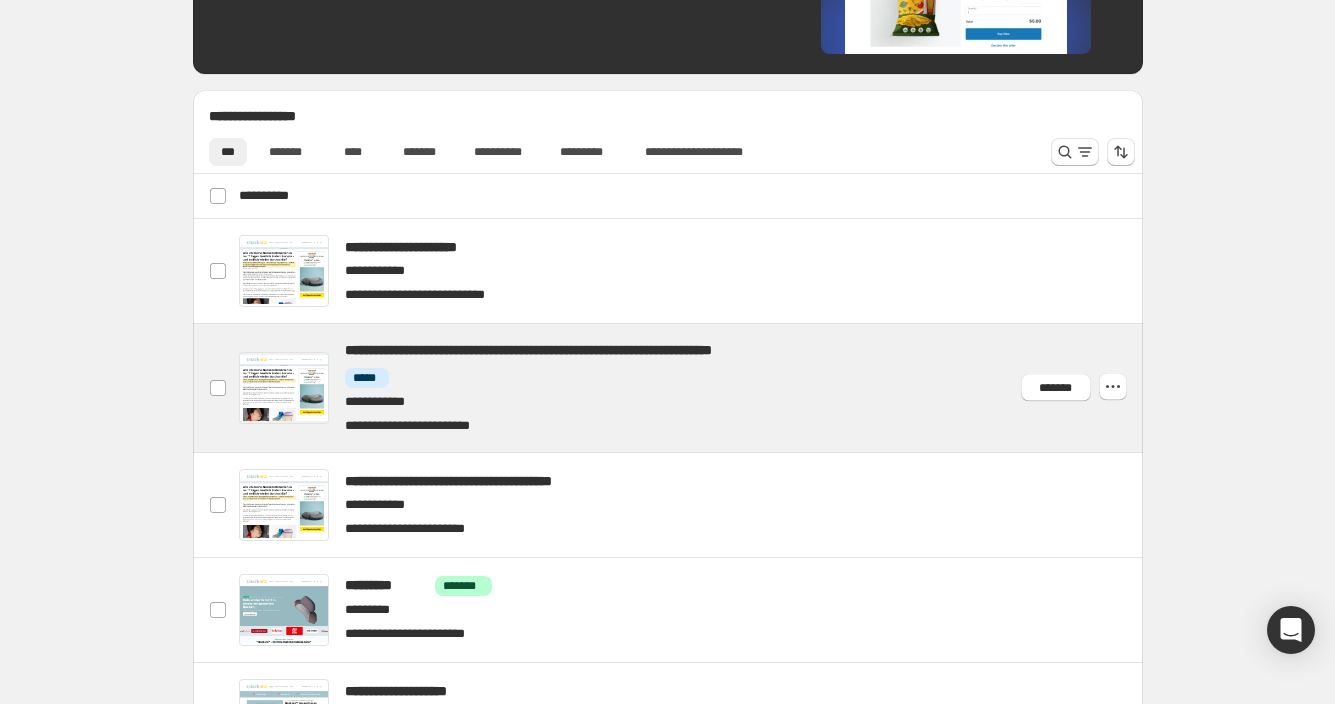 click at bounding box center (691, 388) 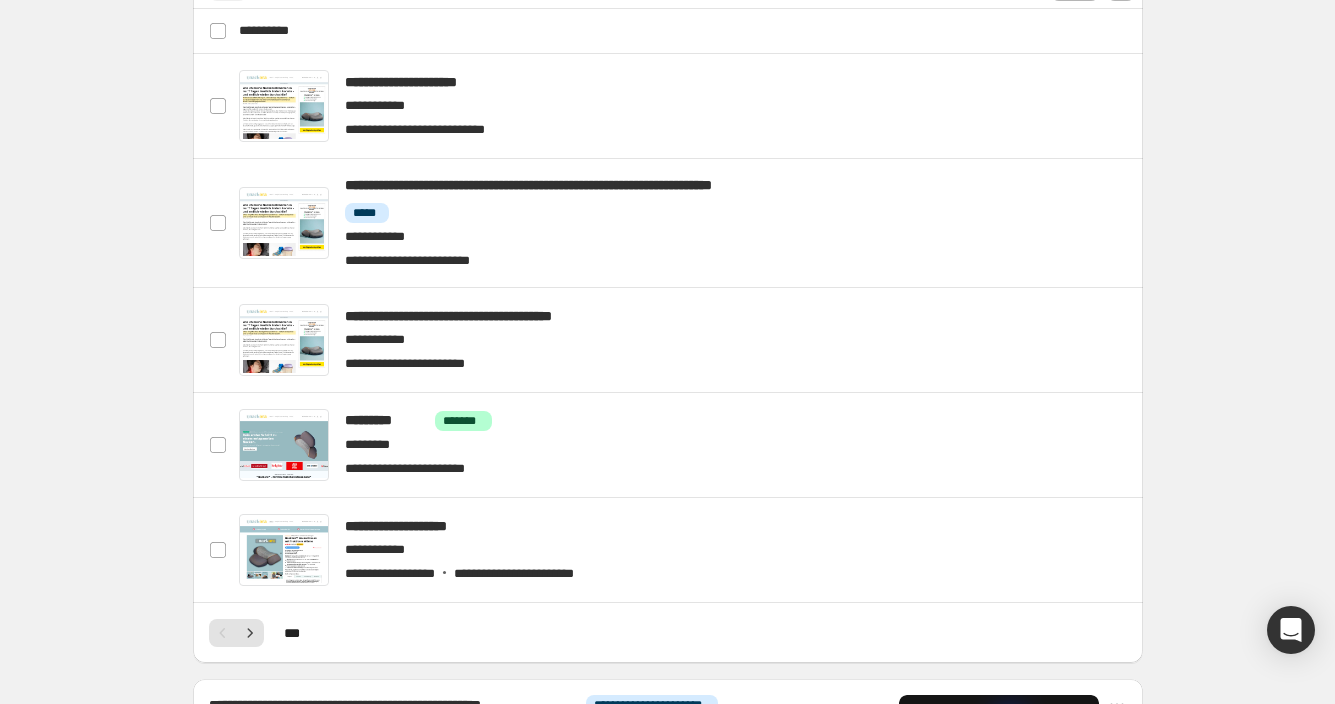 scroll, scrollTop: 893, scrollLeft: 0, axis: vertical 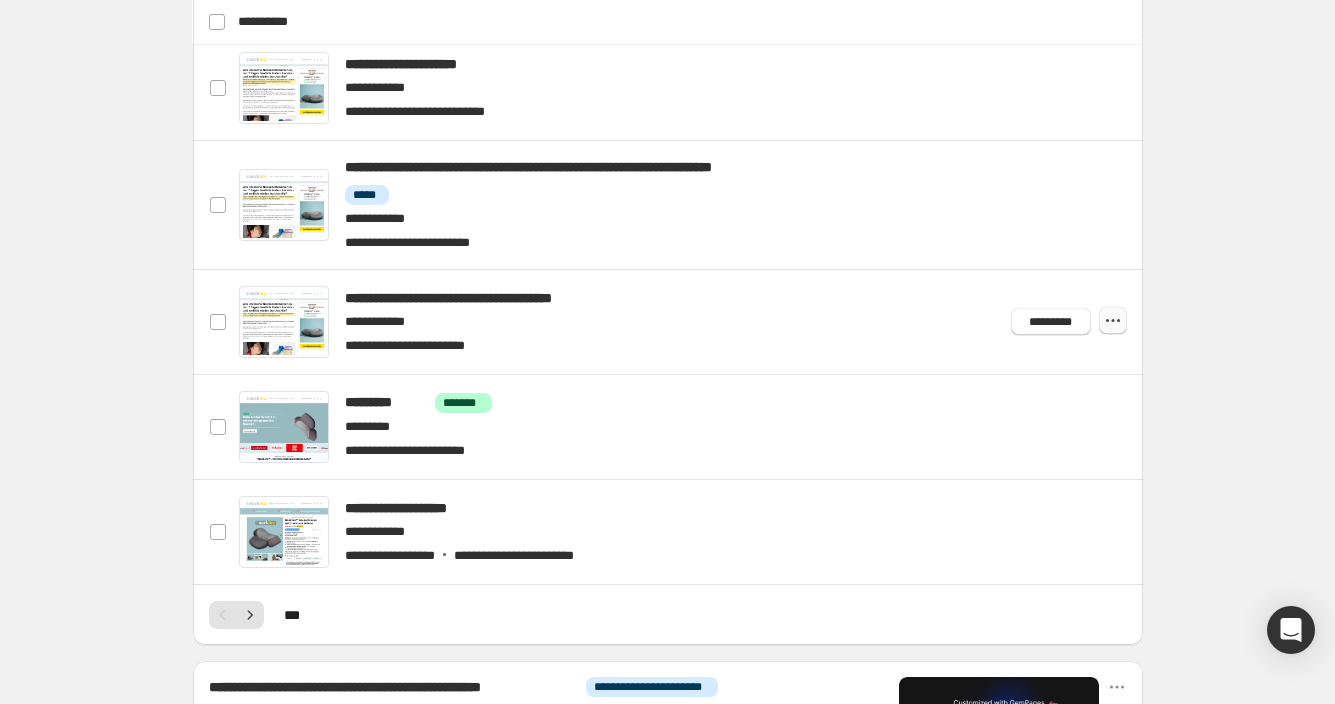 click 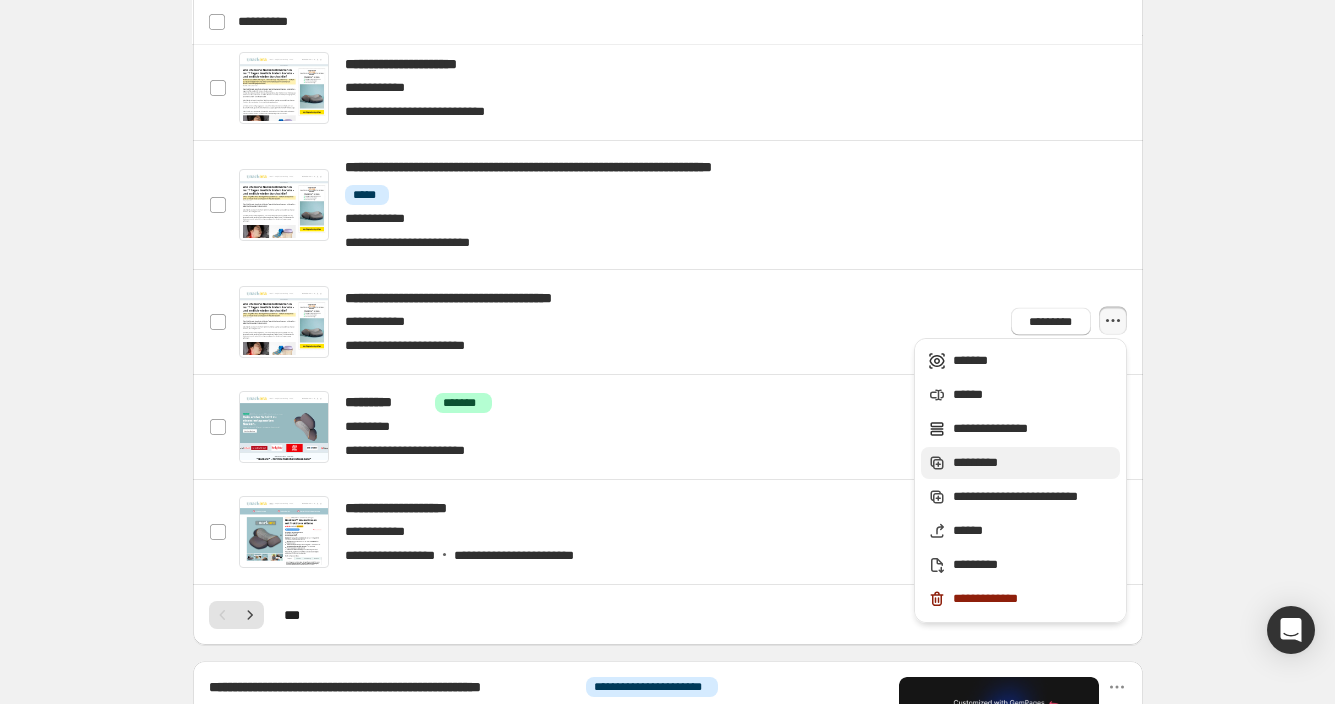 click on "*********" at bounding box center (1033, 463) 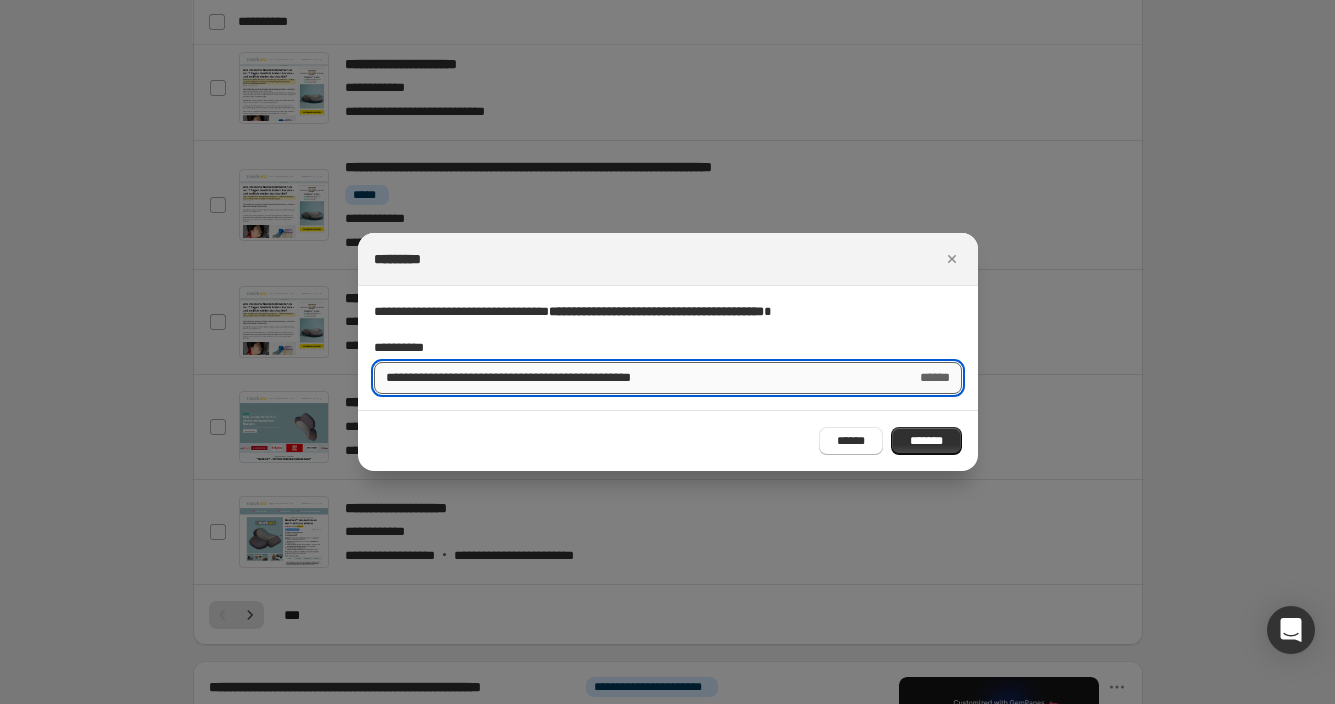 drag, startPoint x: 435, startPoint y: 379, endPoint x: 377, endPoint y: 367, distance: 59.22837 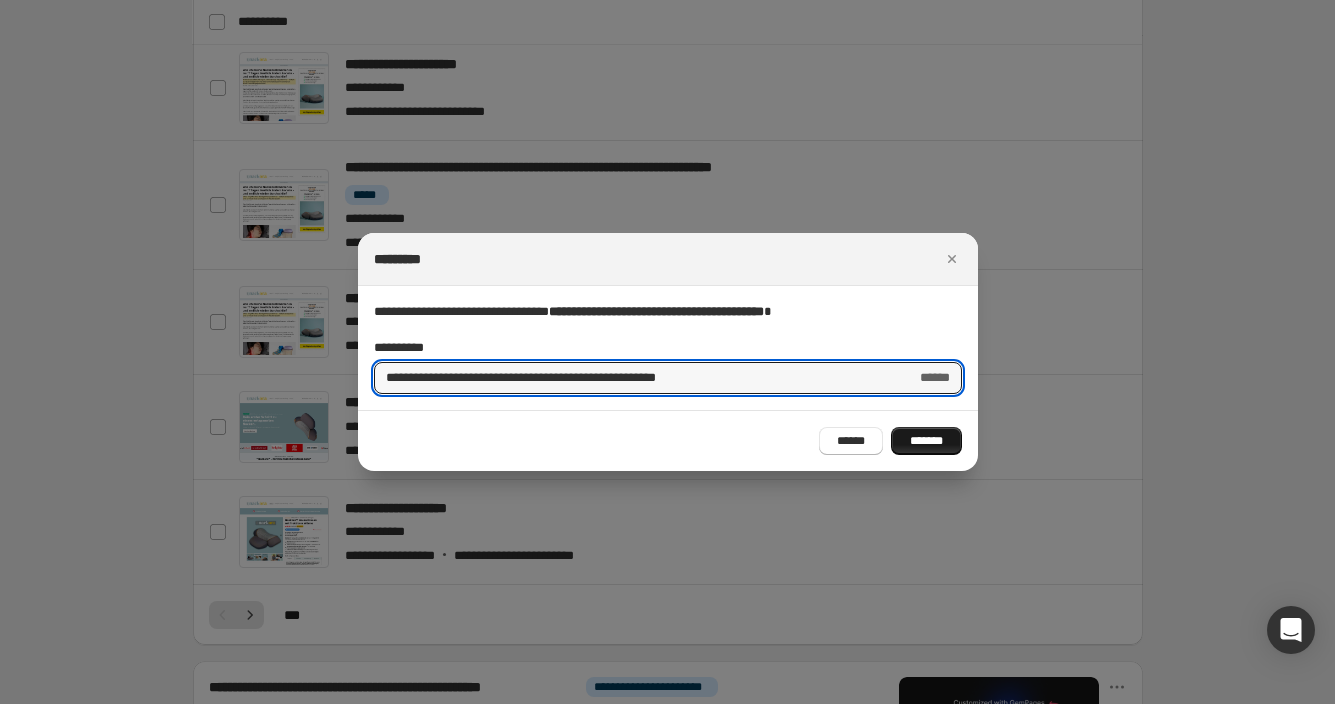 type on "**********" 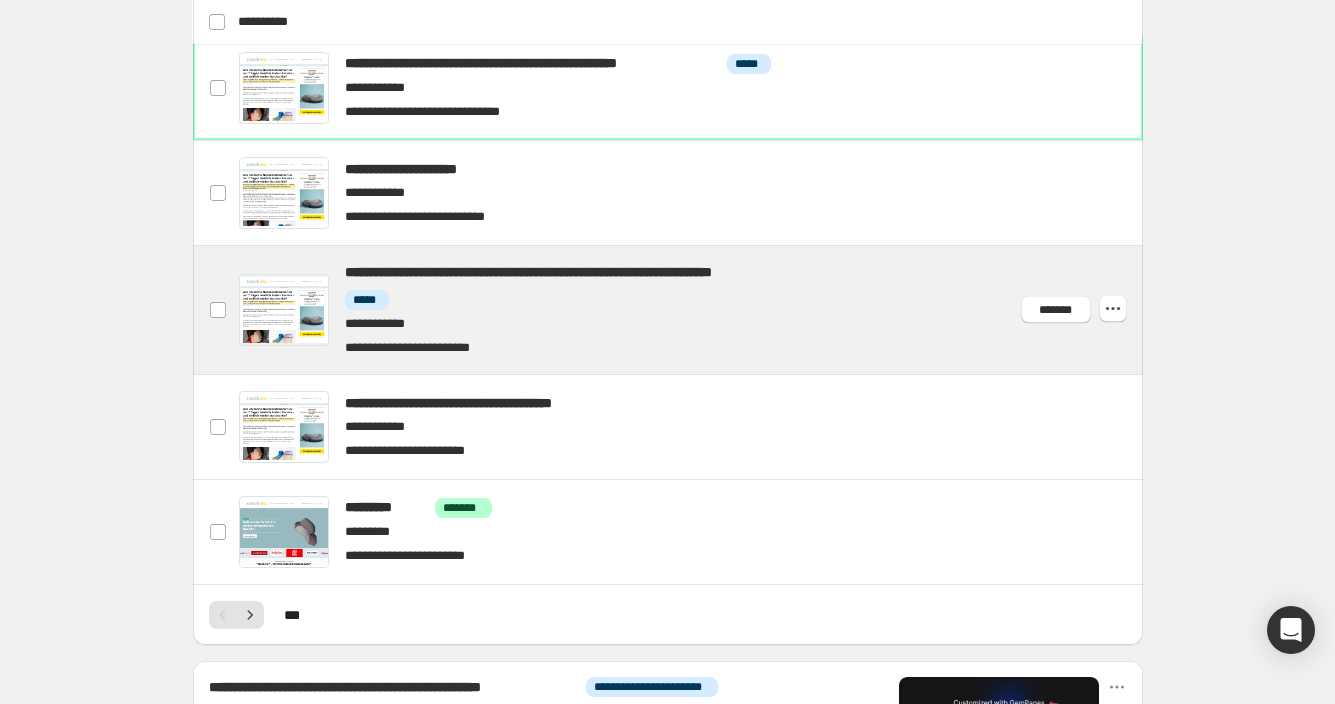 click 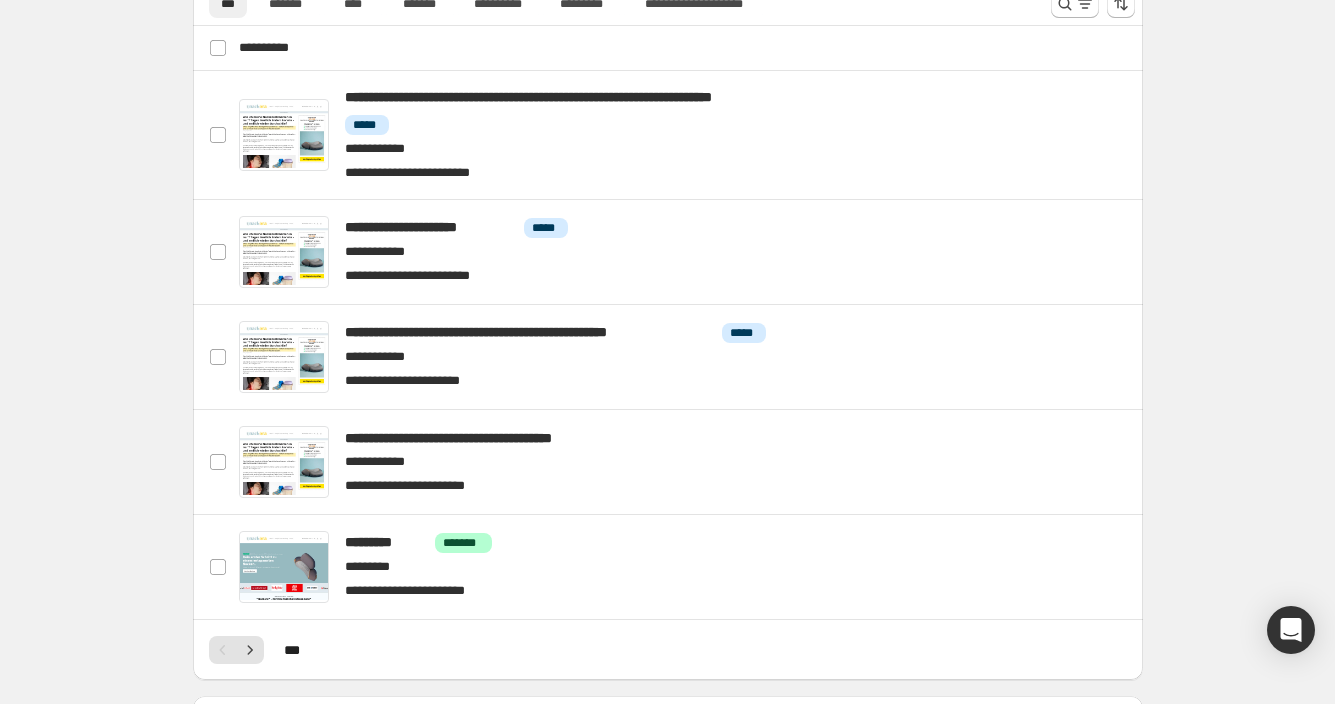 scroll, scrollTop: 842, scrollLeft: 0, axis: vertical 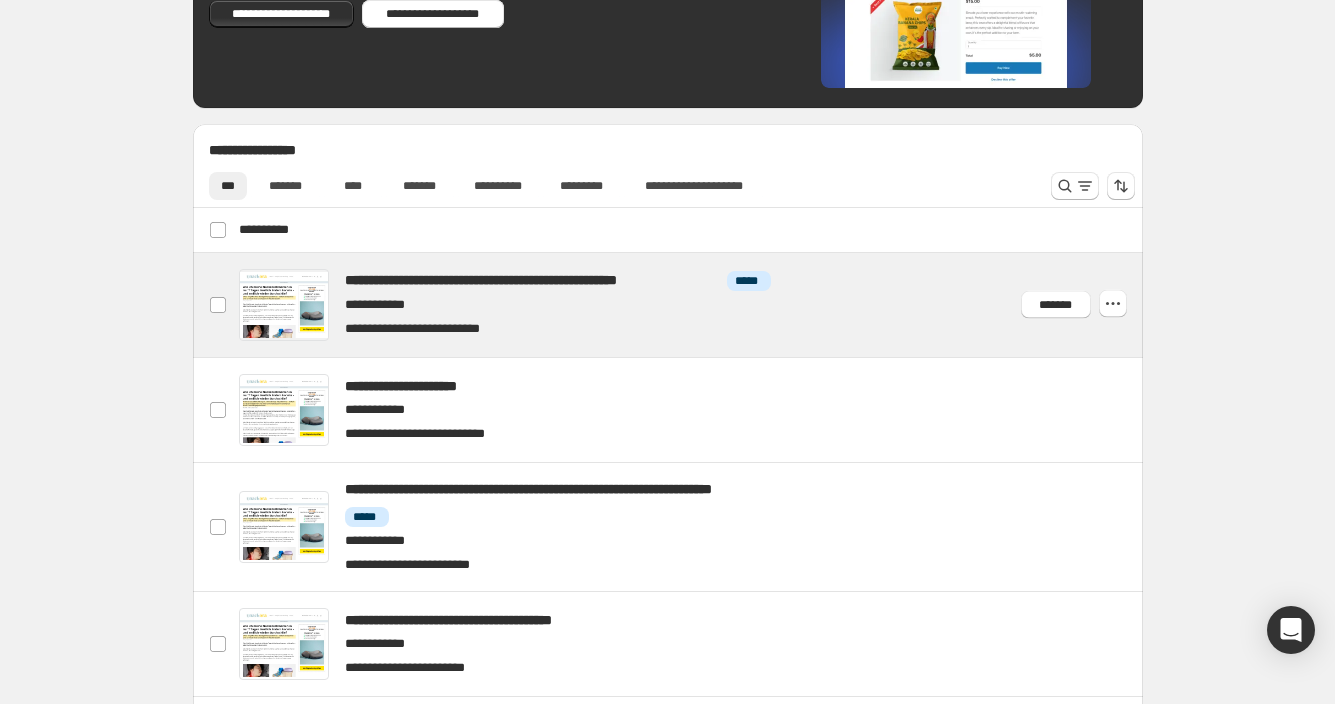 click at bounding box center (691, 305) 